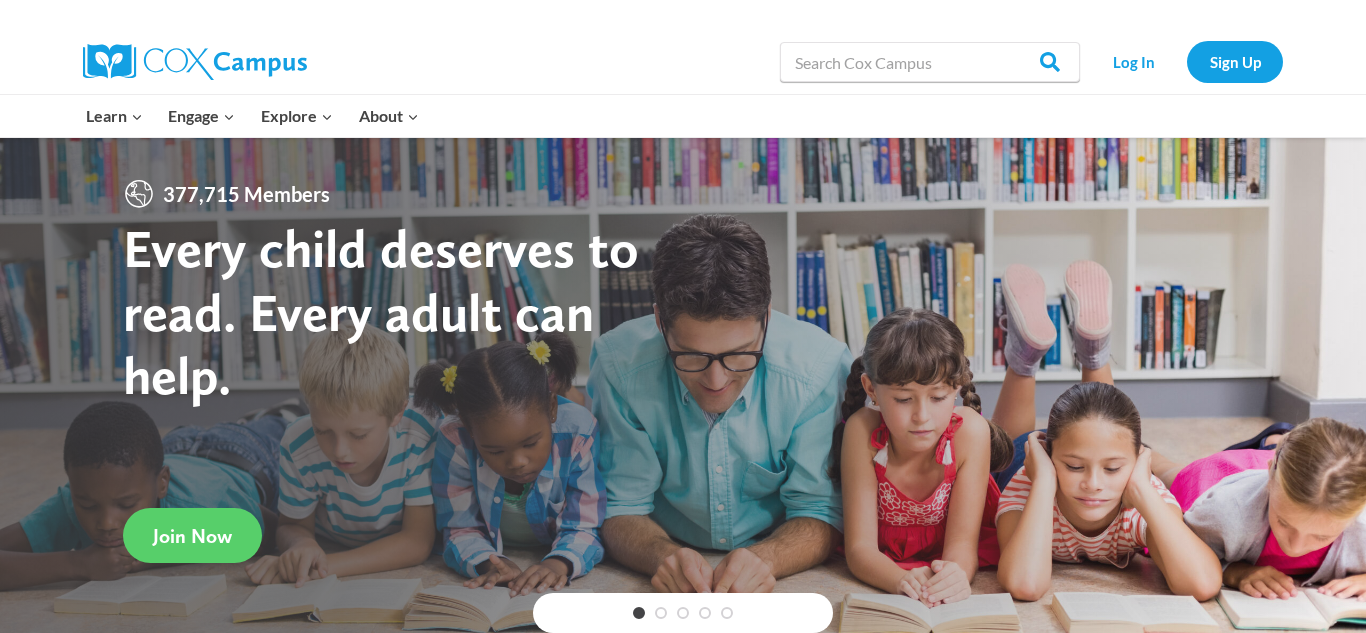 scroll, scrollTop: 0, scrollLeft: 0, axis: both 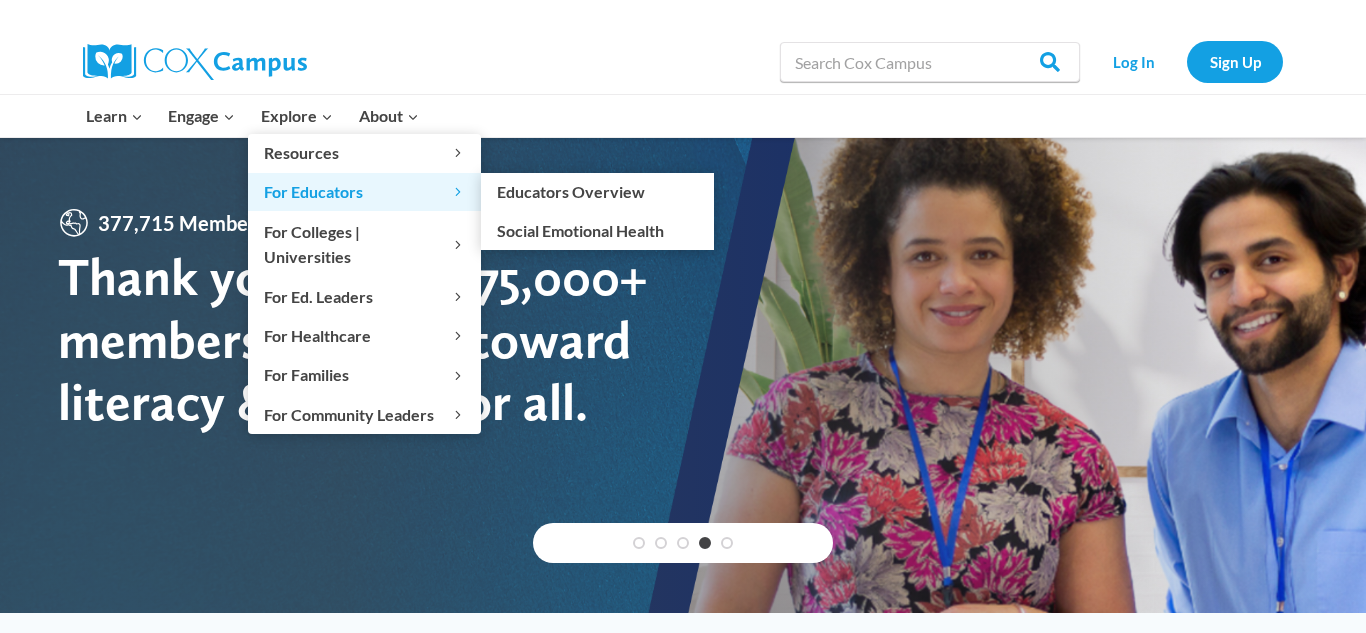 click on "For Educators Expand" at bounding box center [364, 192] 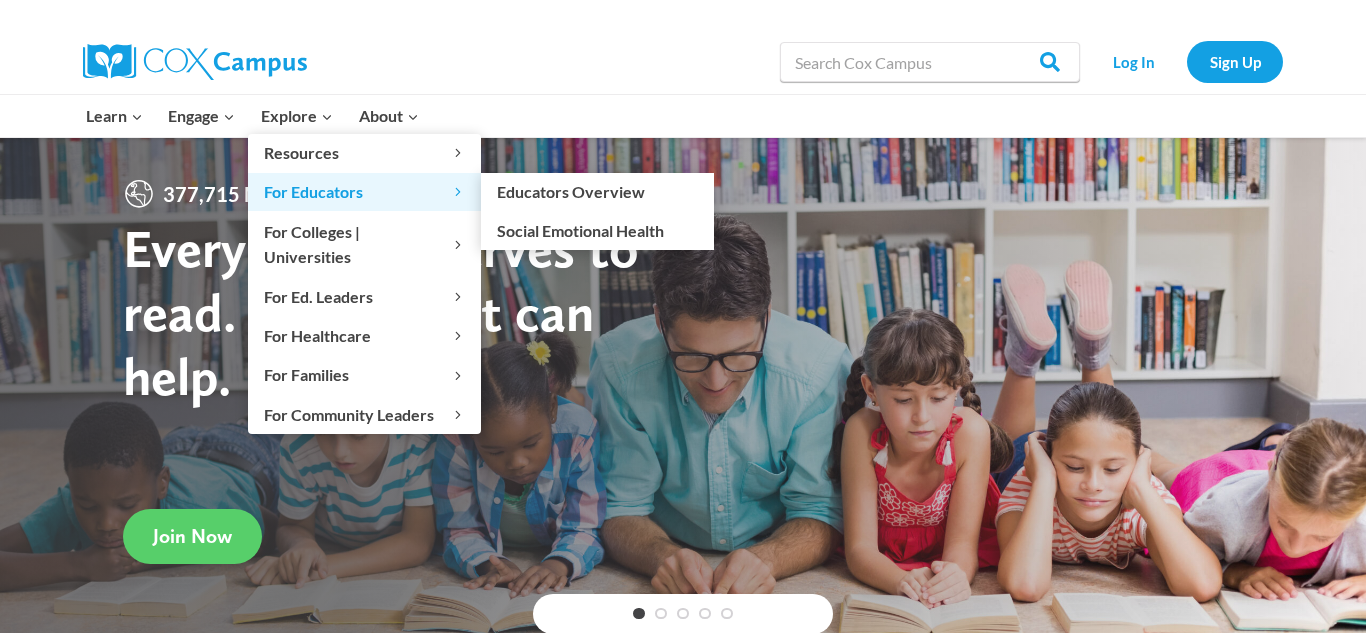 click on "For Educators Expand" at bounding box center (364, 192) 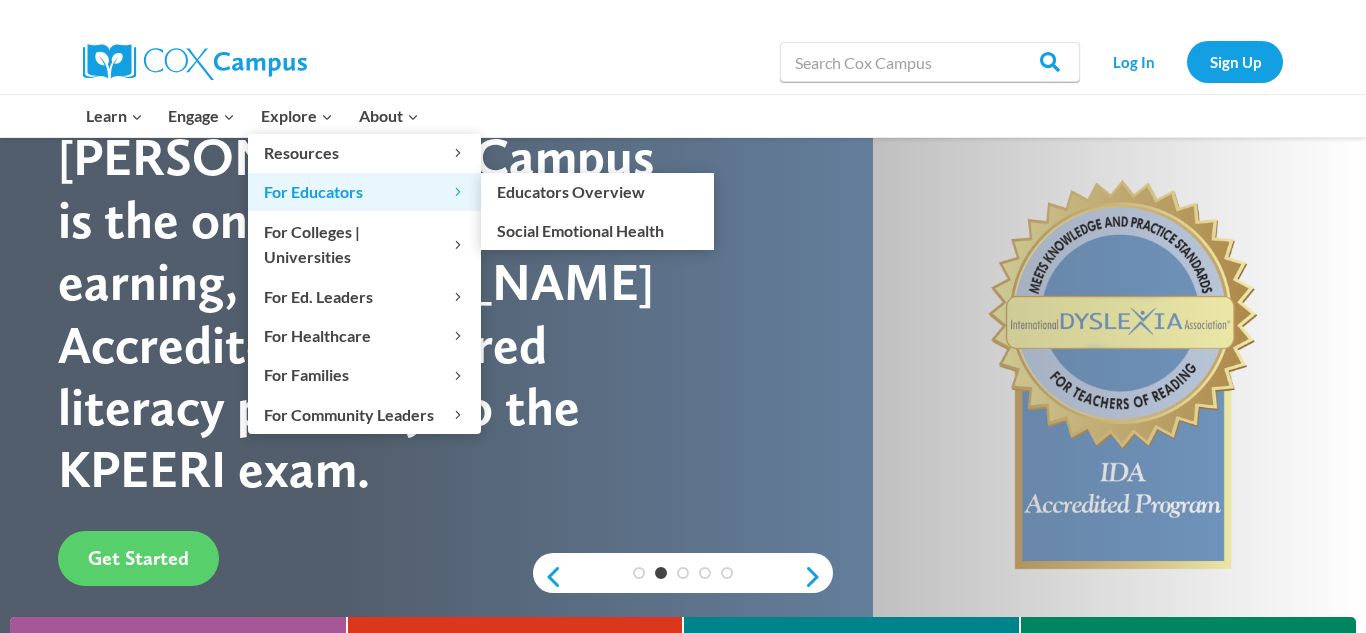 scroll, scrollTop: 120, scrollLeft: 0, axis: vertical 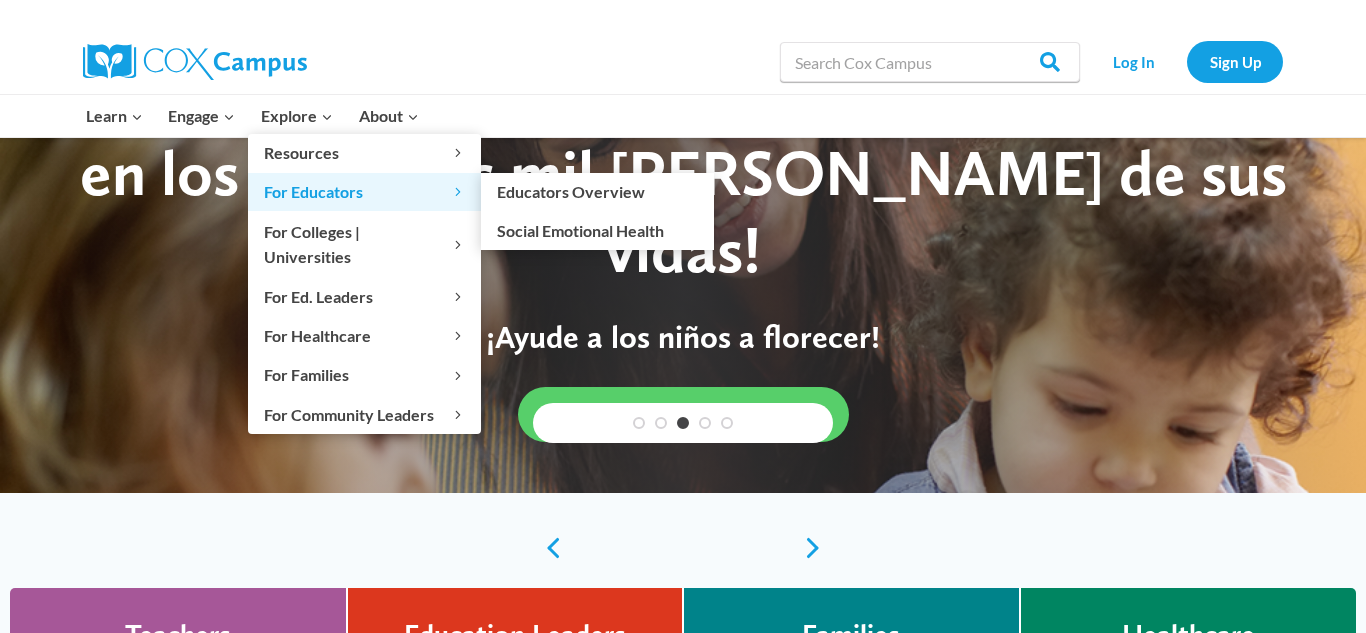 click on "For Educators Expand" at bounding box center (364, 192) 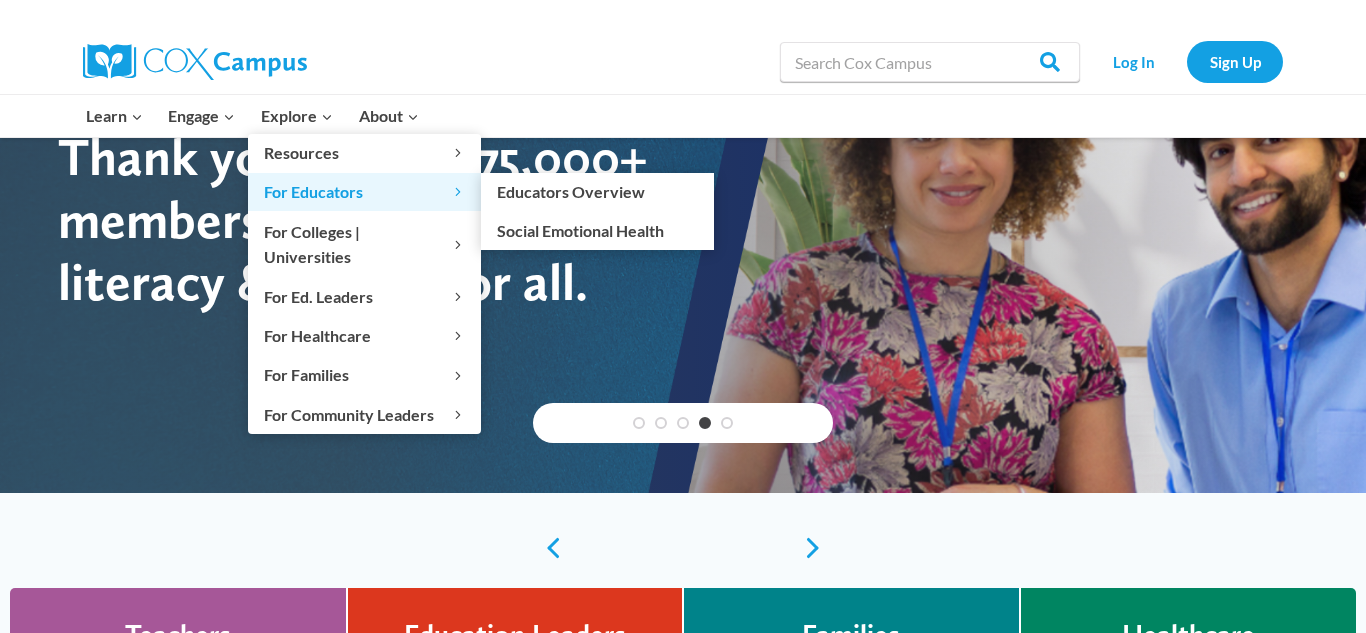 click on "Expand" 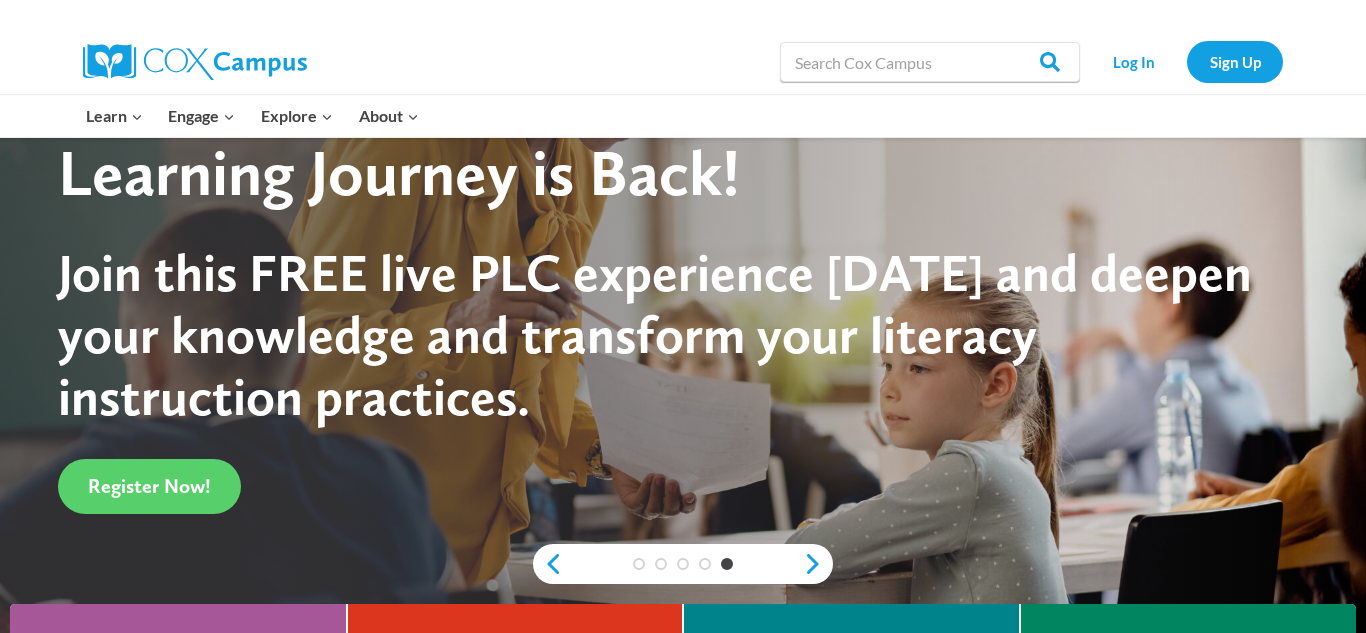 click on "Join this FREE live PLC experience today and deepen your knowledge and transform your literacy instruction practices." at bounding box center [655, 335] 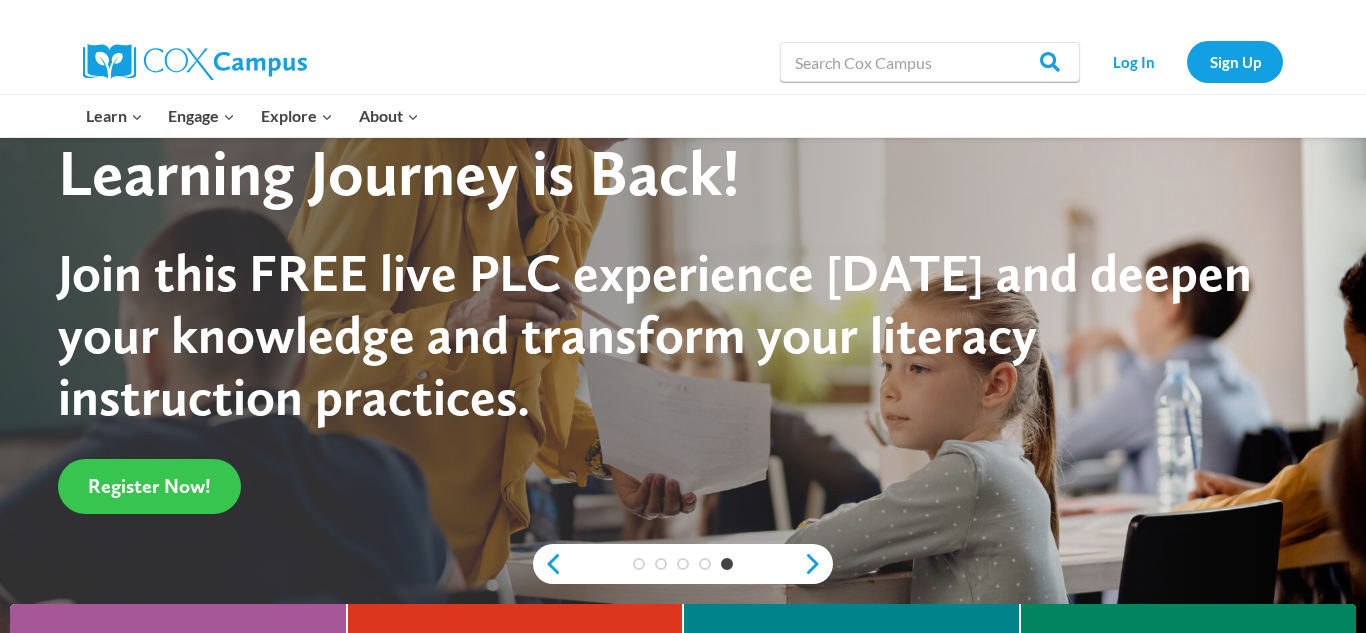 click on "Register Now!" at bounding box center [149, 486] 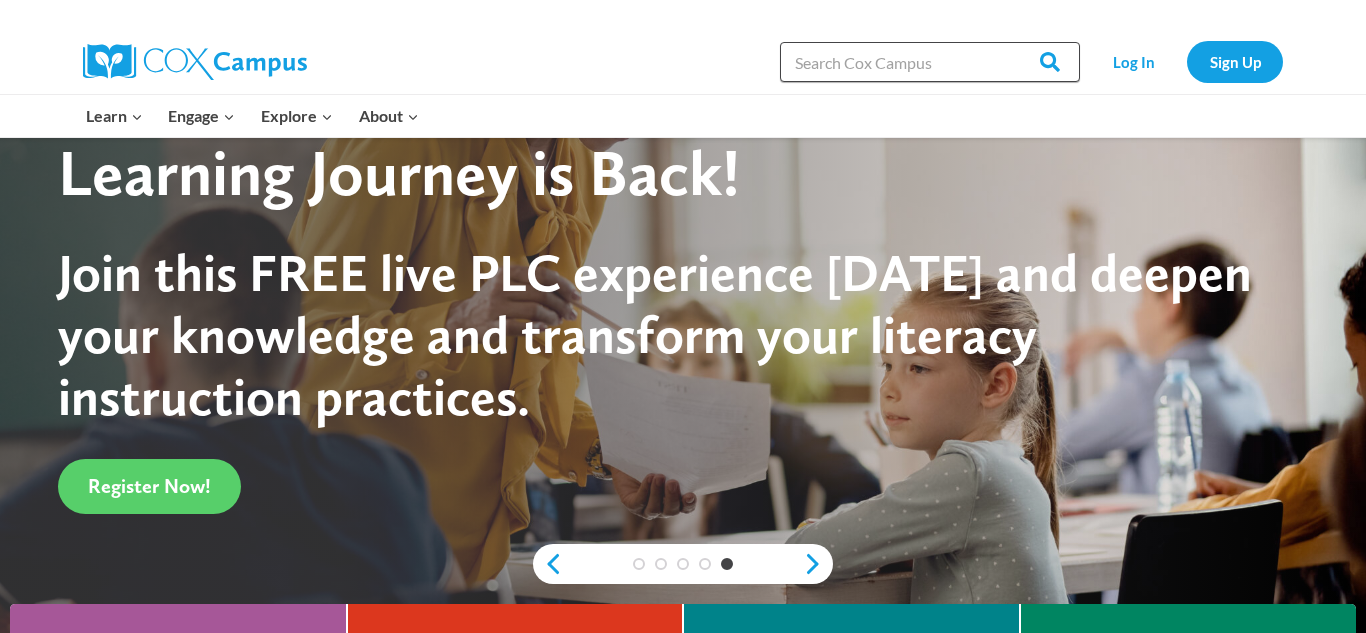 click on "Search in [URL][DOMAIN_NAME]" at bounding box center [930, 62] 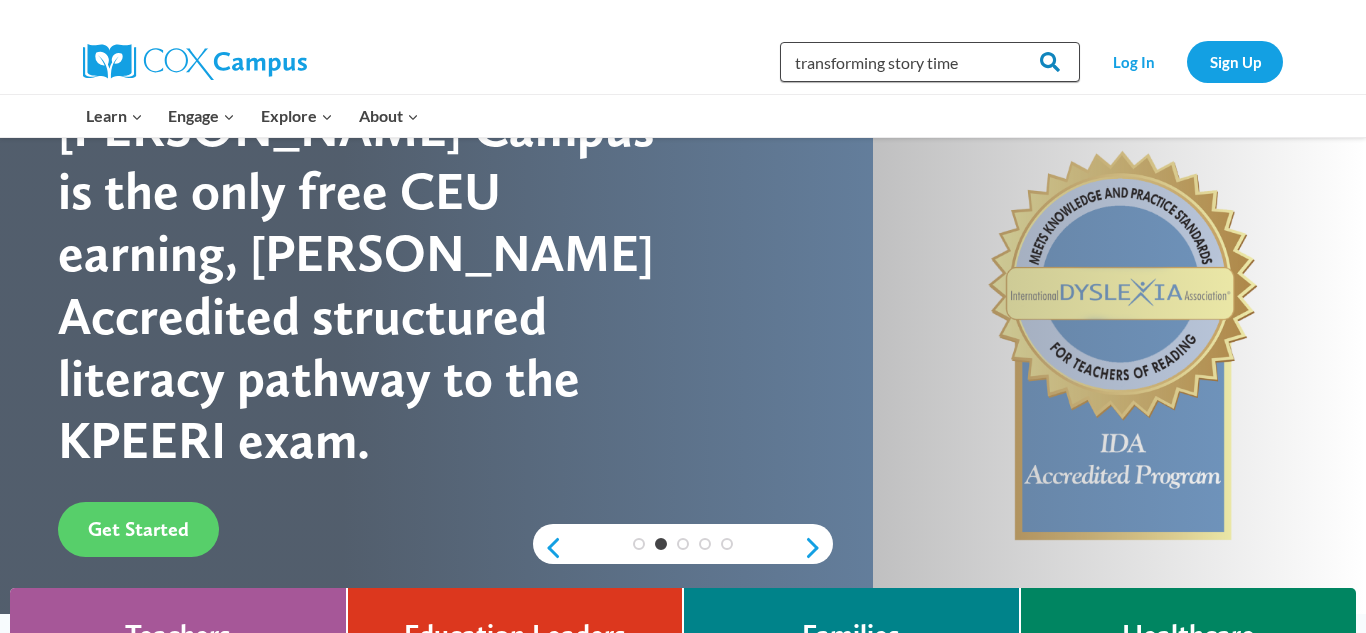 type on "transforming story time" 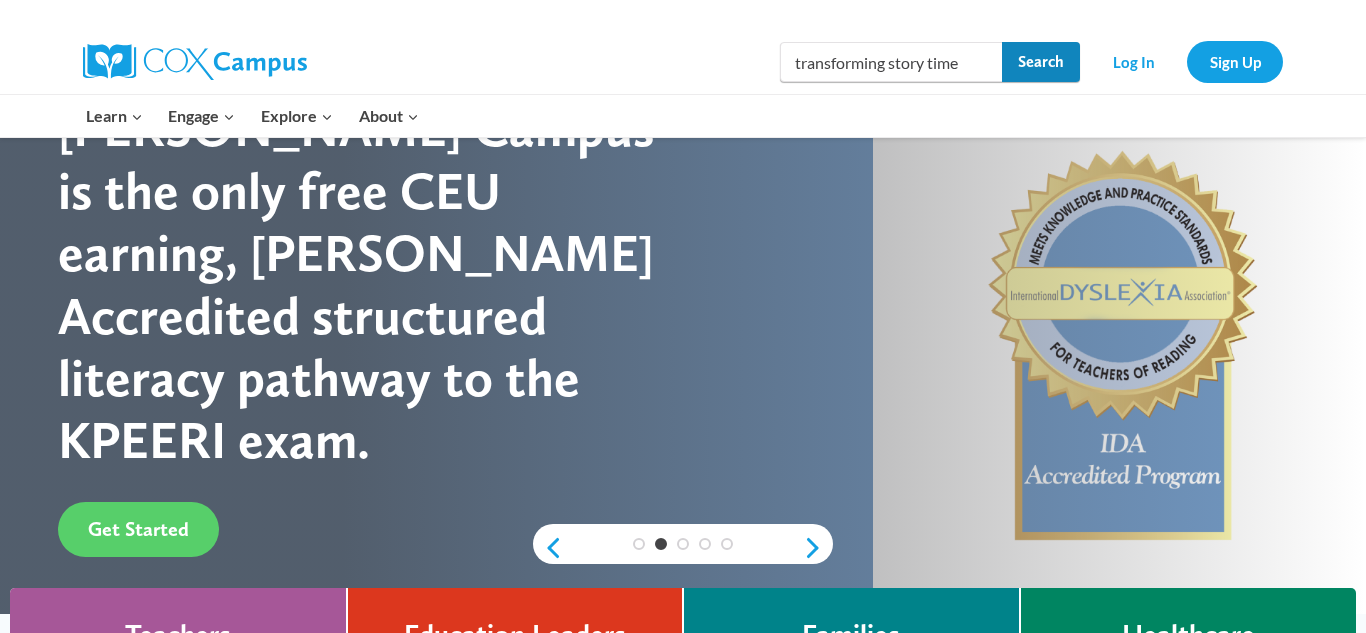 click on "Search" at bounding box center [1041, 62] 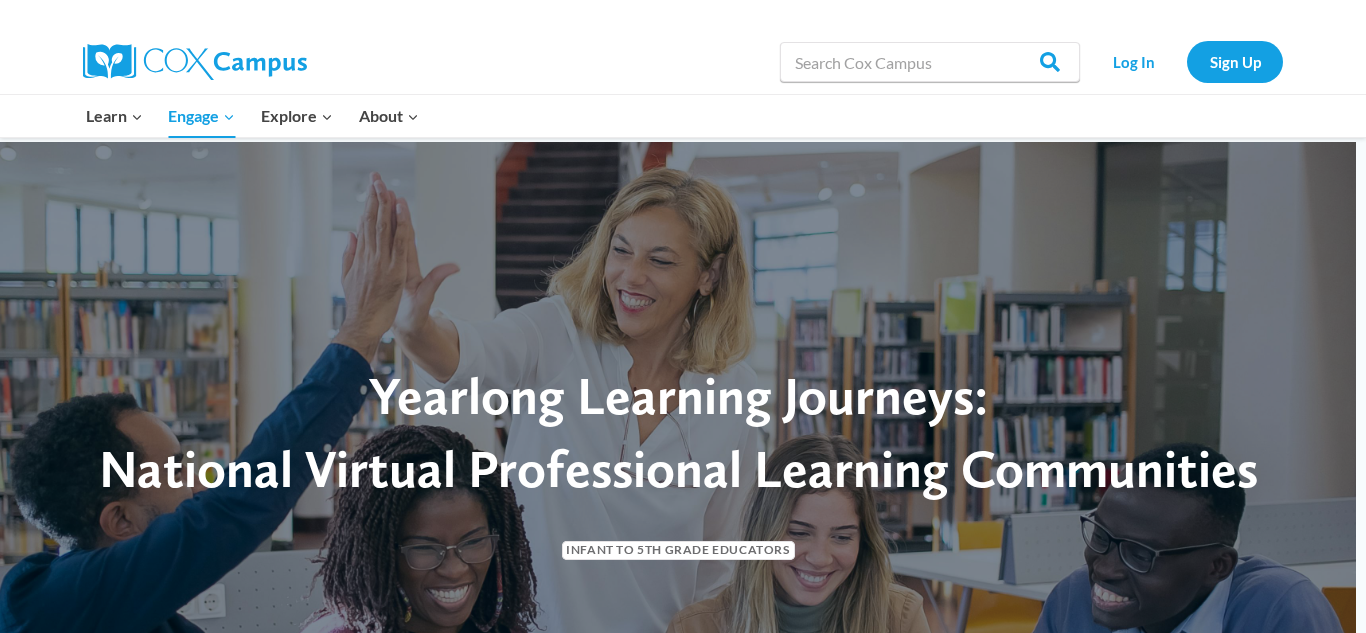 scroll, scrollTop: 0, scrollLeft: 0, axis: both 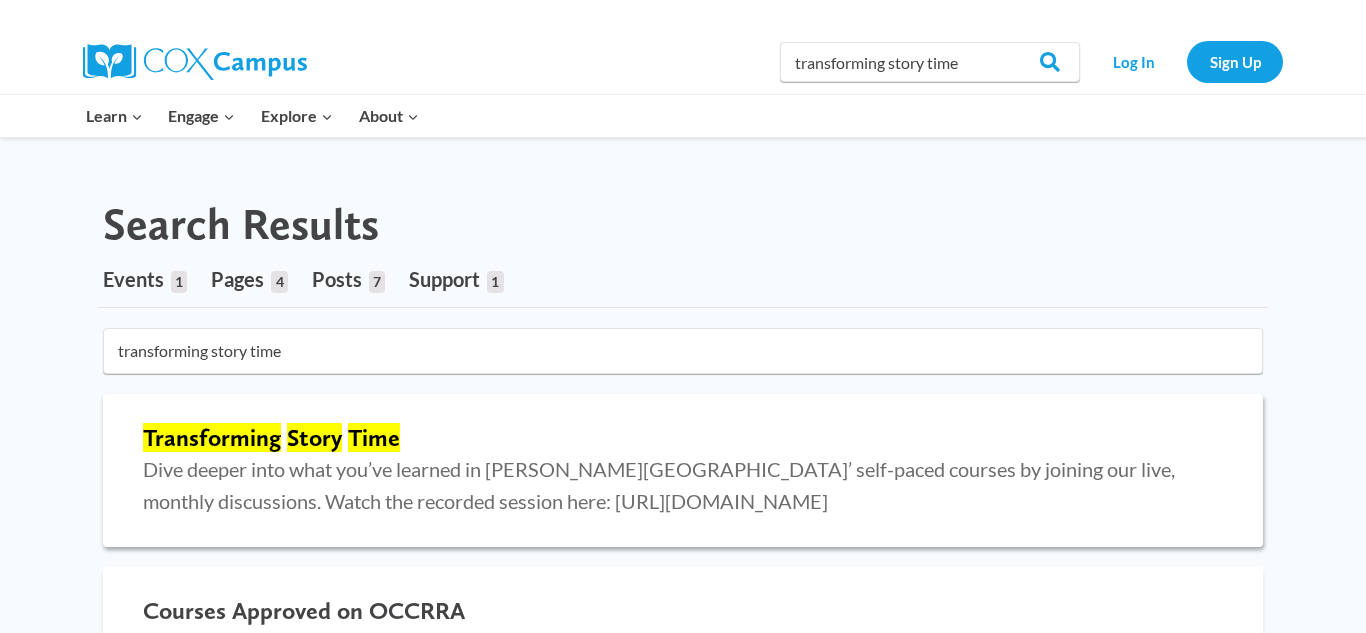 click on "Story" at bounding box center (314, 437) 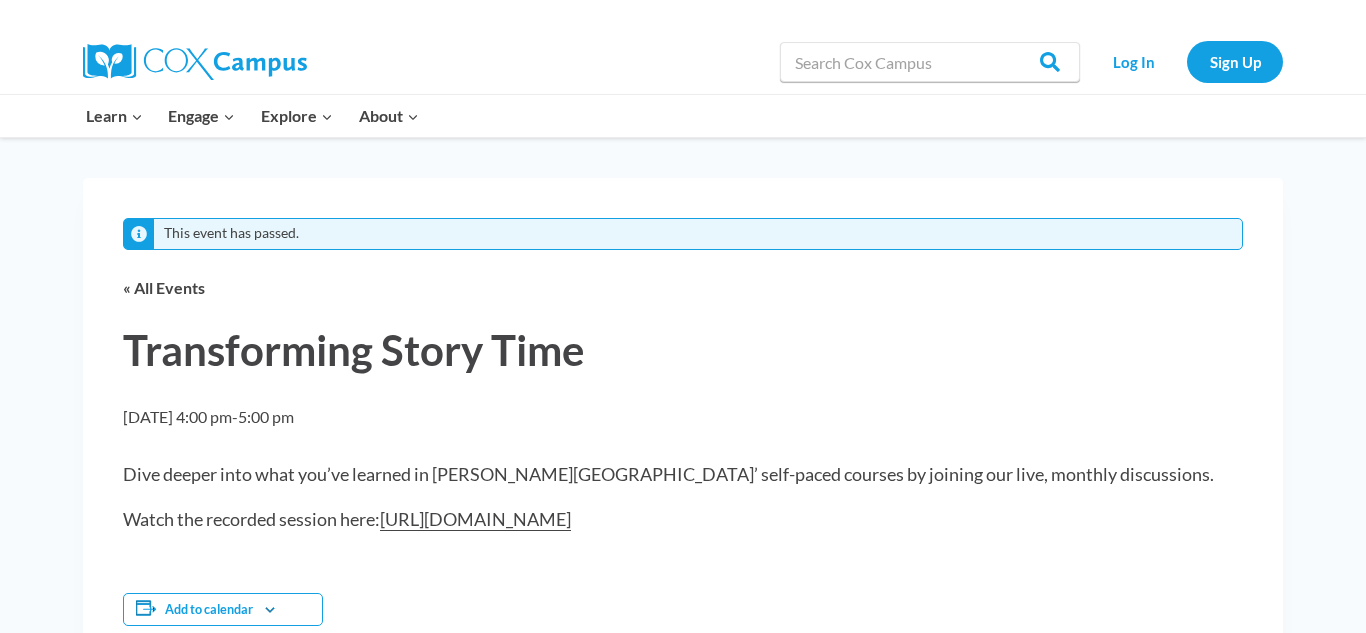 scroll, scrollTop: 0, scrollLeft: 0, axis: both 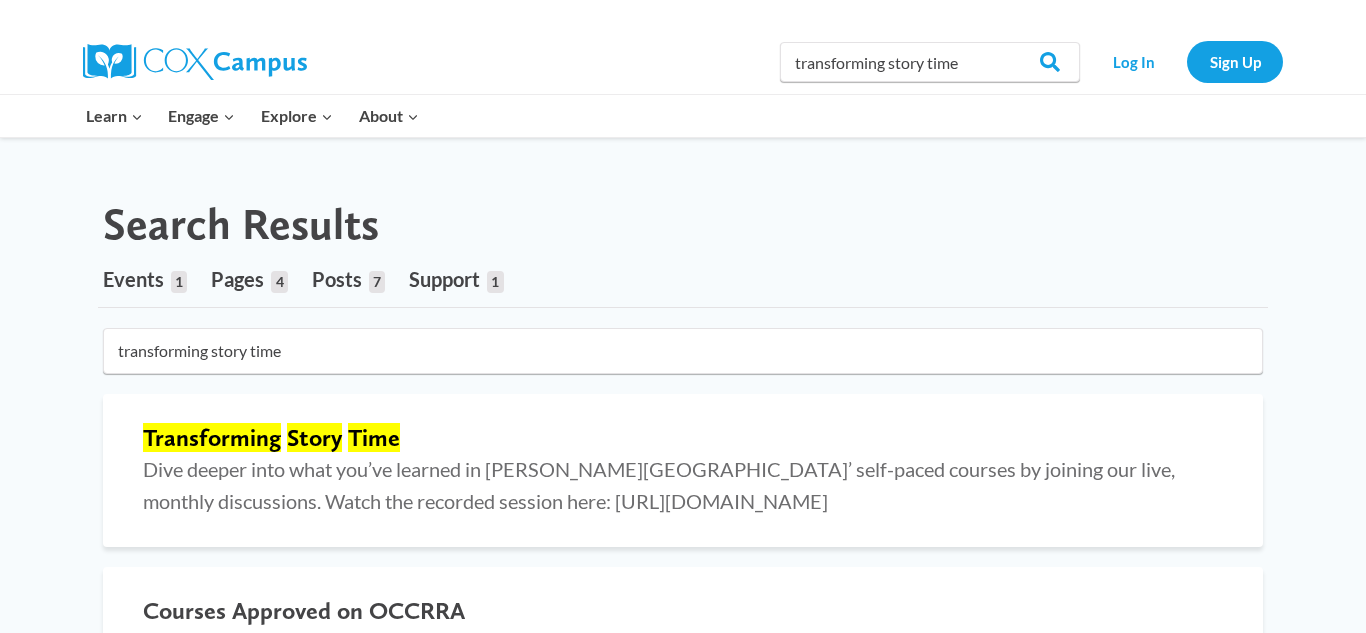 click on "Search Results
Events 1 Pages 4 Posts 7 Support 1
13 results found in 1ms
transforming story time
Transforming   Story   Time
Dive deeper into what you’ve learned in [PERSON_NAME] Campus’ self-paced courses by joining our live, monthly discussions.
Watch the recorded session here: [URL][DOMAIN_NAME]
Courses Approved on OCCRRA
… the Early Years (ST10125649)
Build My Brain (ST10131661)
Power of Language (ST10126793)
Meaningful Conversations (ST10126695)
Transforming   Story   Time  (ST10126792)
Building World Knowledge (ST10126788)
Supporting Dual Language Learners Right From the …
Mayor's Award for Early Literacy
Transforming   Story   Time" at bounding box center (683, 2024) 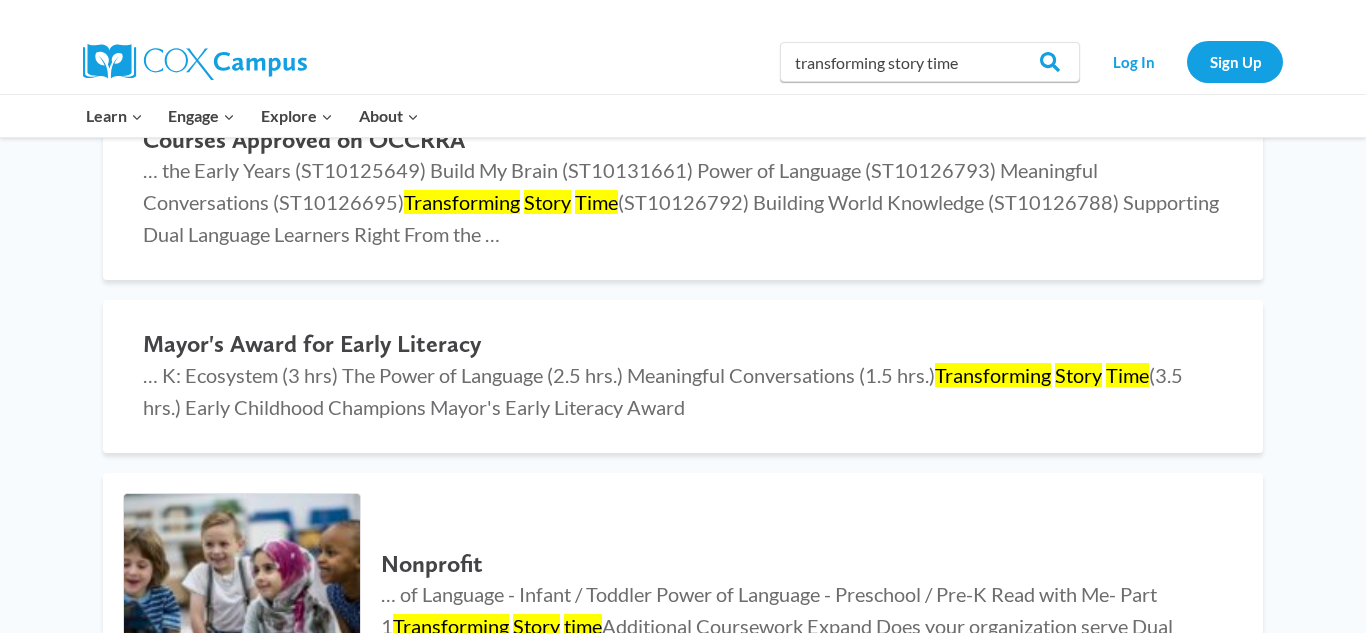 scroll, scrollTop: 480, scrollLeft: 0, axis: vertical 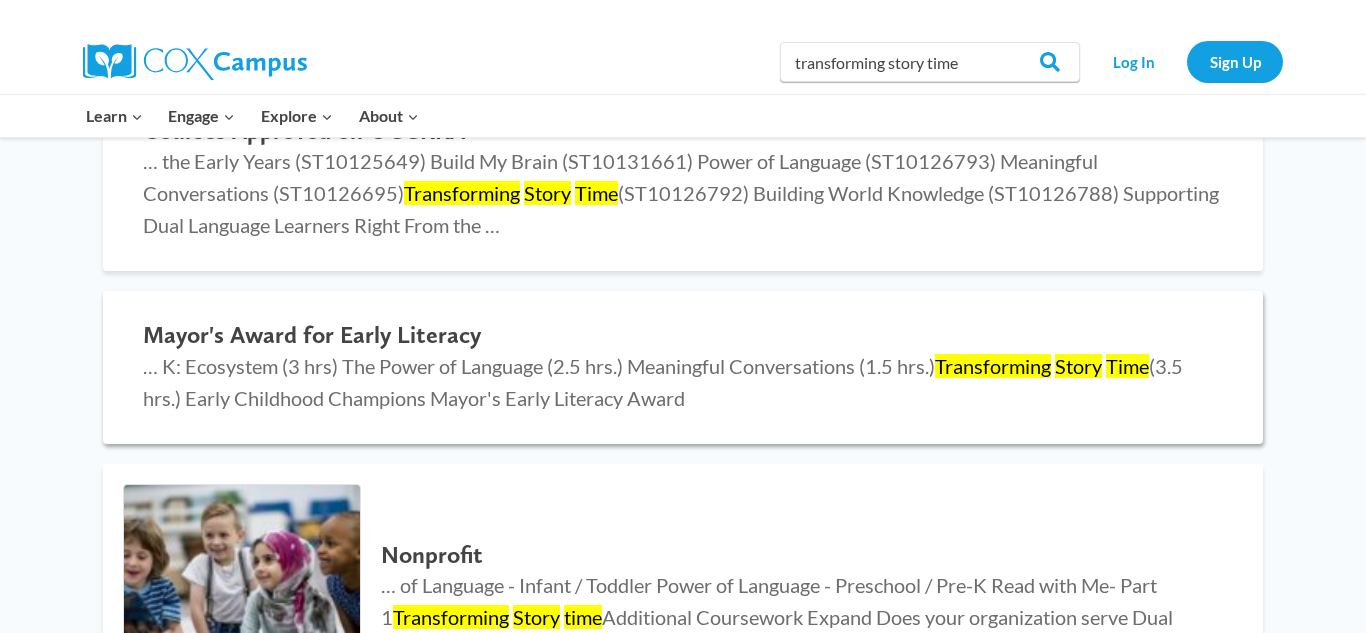 click on "Mayor's Award for Early Literacy" at bounding box center [683, 335] 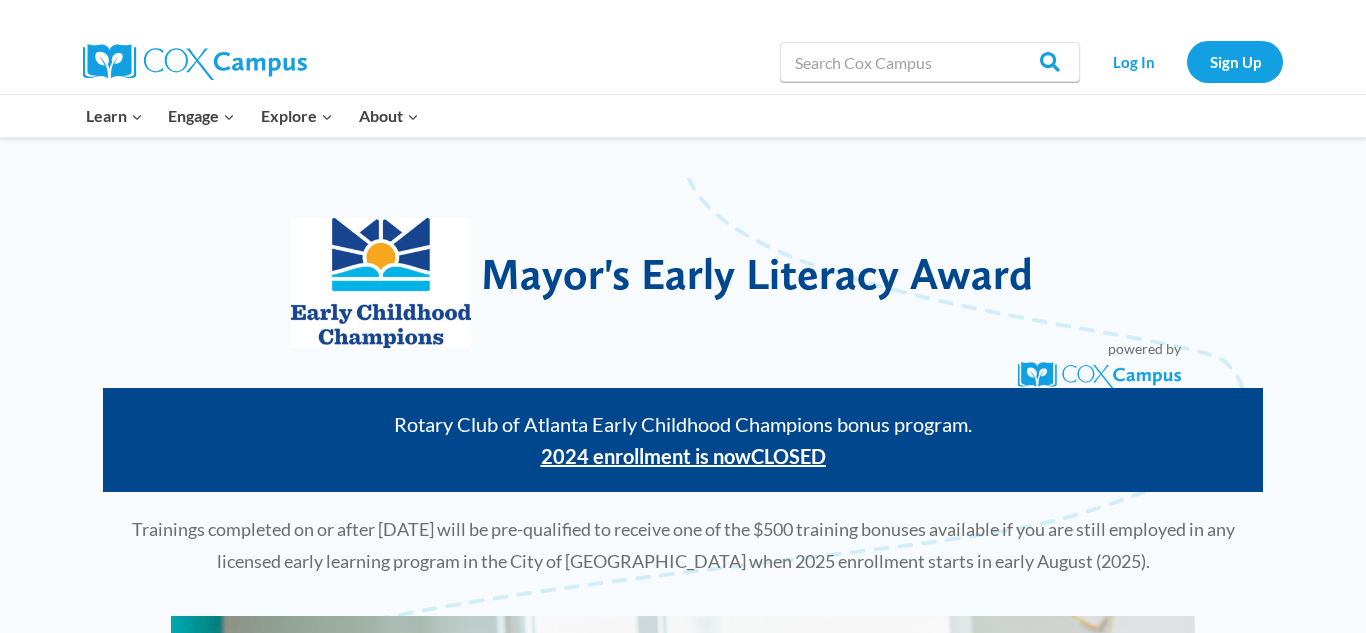 scroll, scrollTop: 0, scrollLeft: 0, axis: both 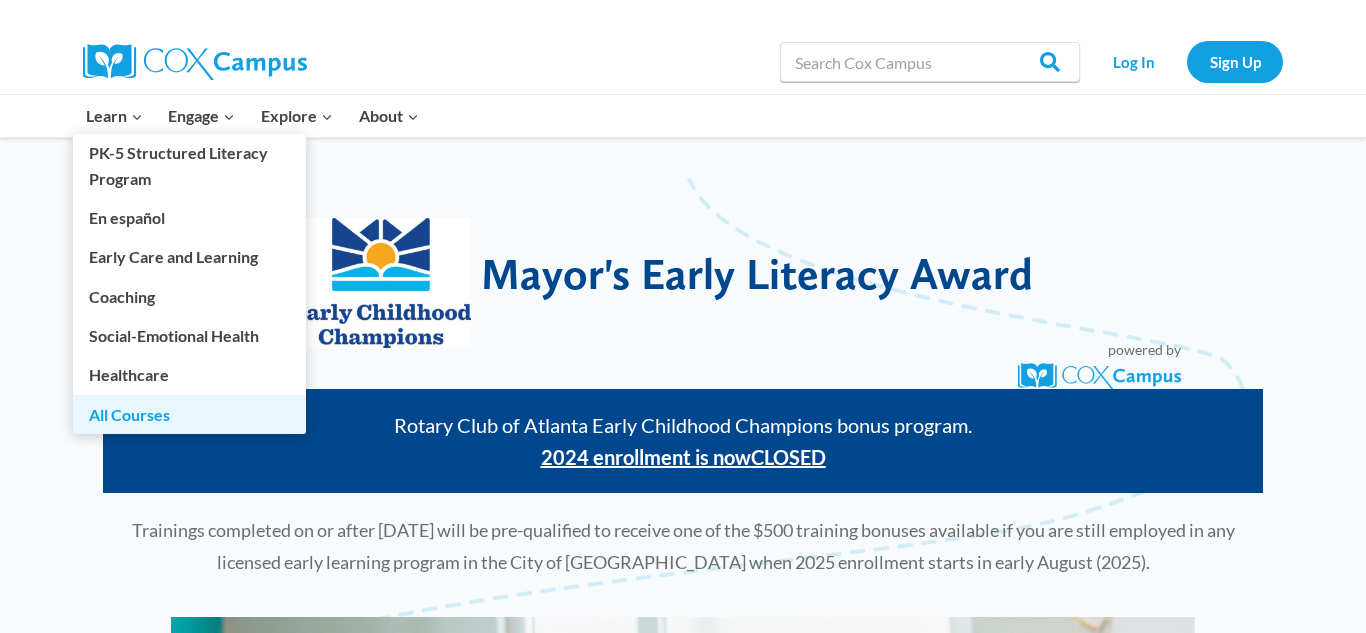 click on "All Courses" at bounding box center [189, 414] 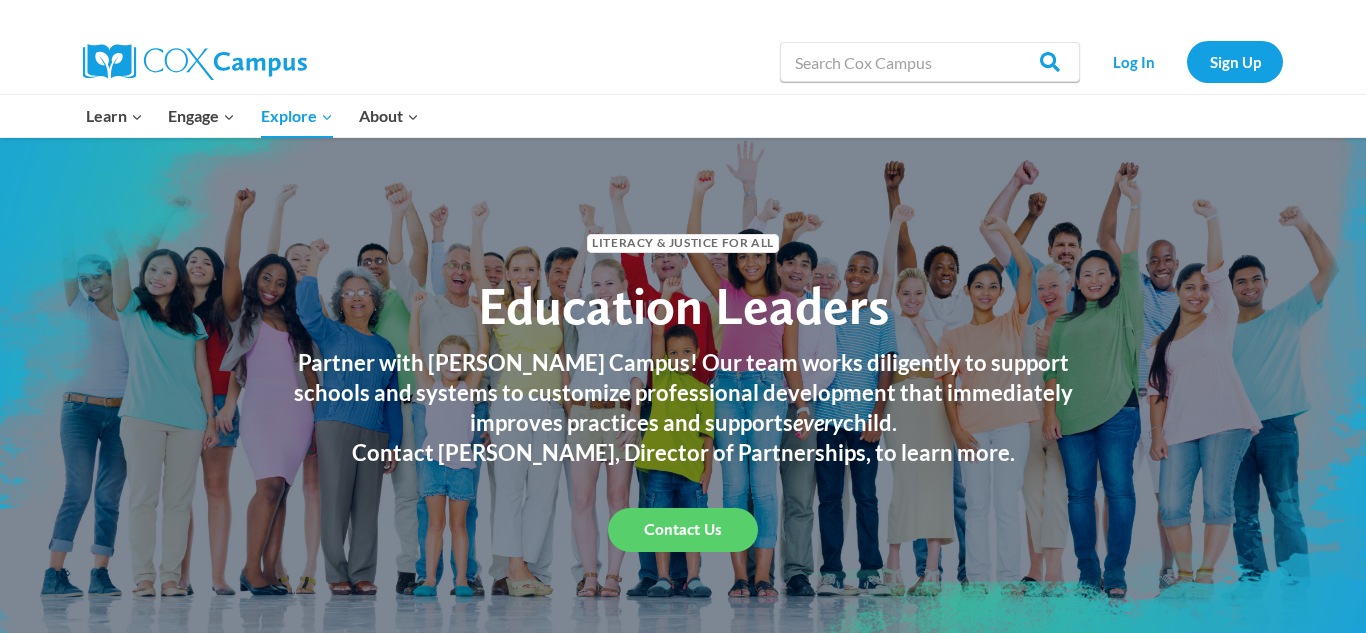 scroll, scrollTop: 0, scrollLeft: 0, axis: both 